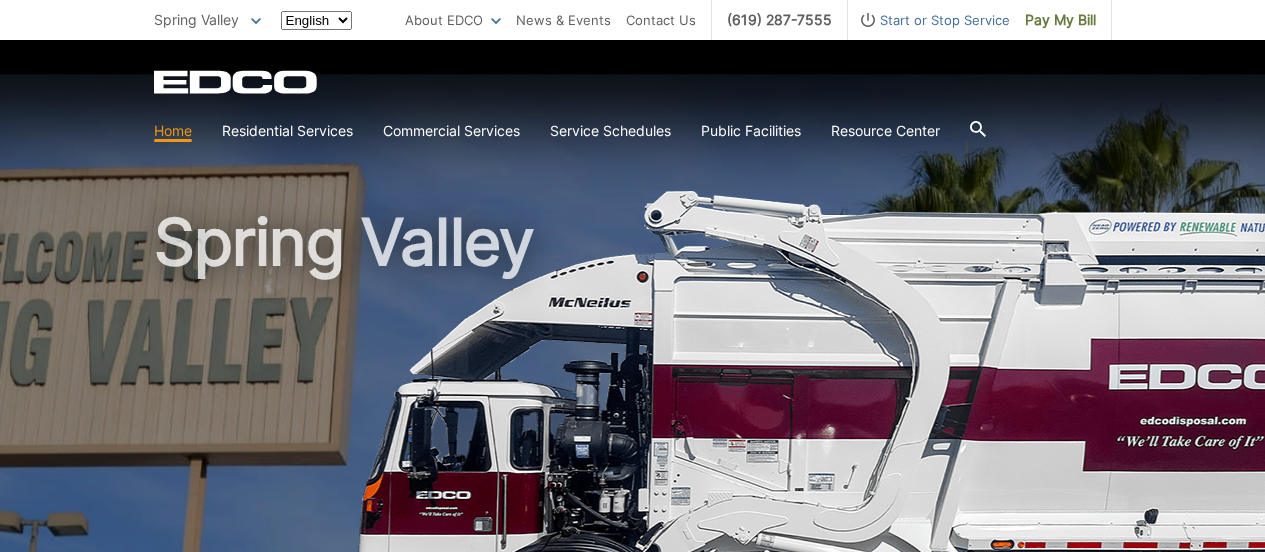 scroll, scrollTop: 0, scrollLeft: 0, axis: both 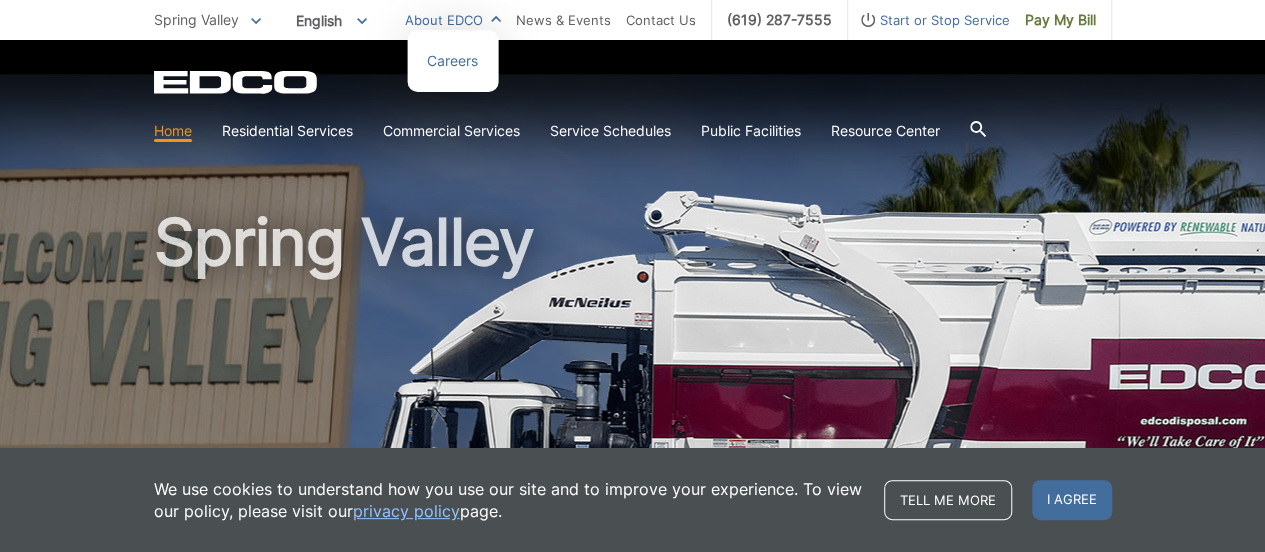 click on "About EDCO" at bounding box center (453, 20) 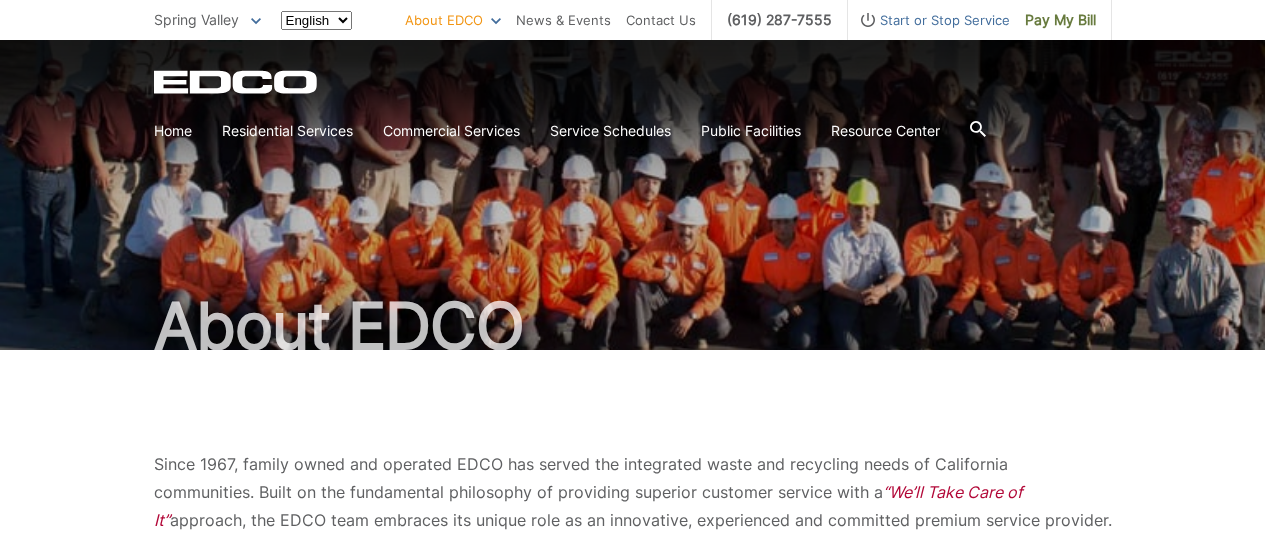 scroll, scrollTop: 0, scrollLeft: 0, axis: both 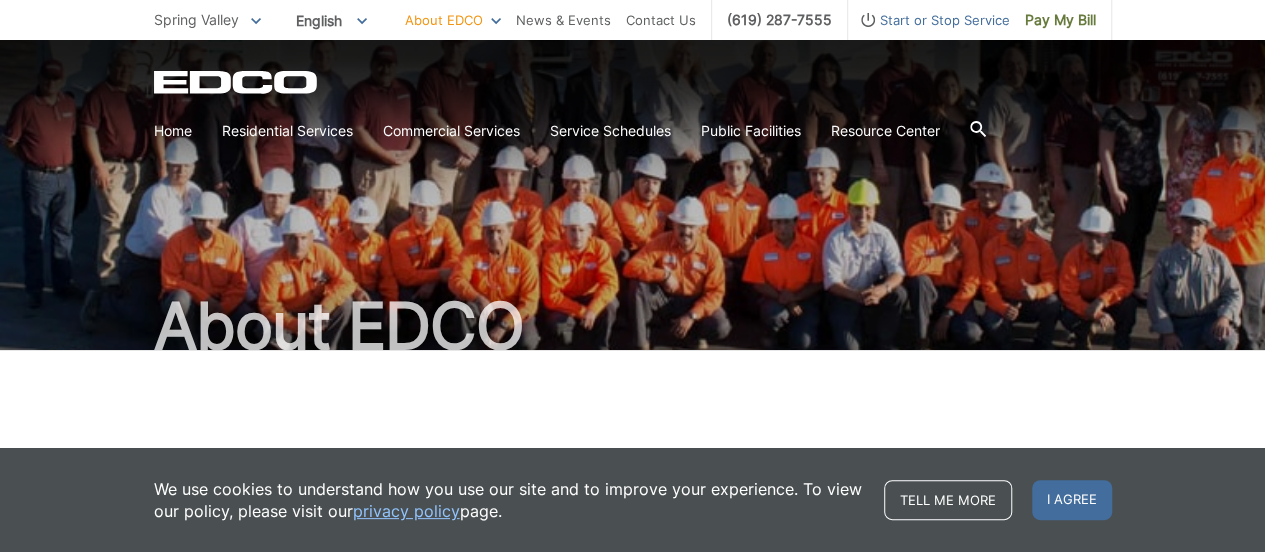 click 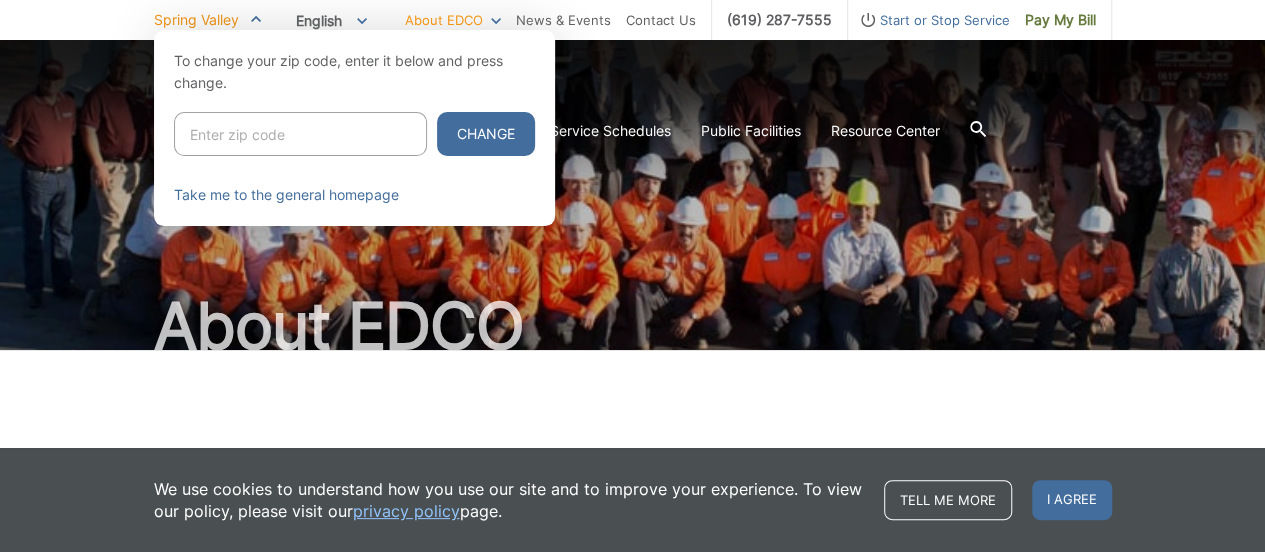 click on "To change your zip code, enter it below and press change.
Change
Take me to the general homepage
Clear preferences (STAGE ONLY)
Please specify your region:
Not sure which region?   Enter your full address.
EDCO service may not be available in your area. You can access our  general site . For more information, click on the Contact EDCO tab at the top of our homepage for service areas and related customer service contacts." at bounding box center (354, 128) 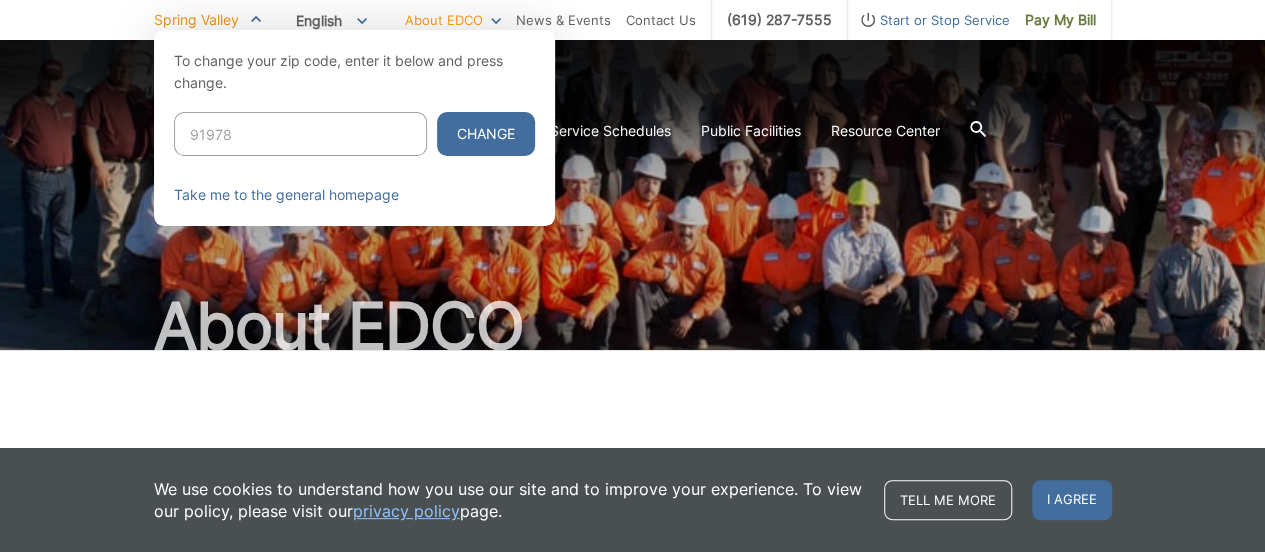 type on "91978" 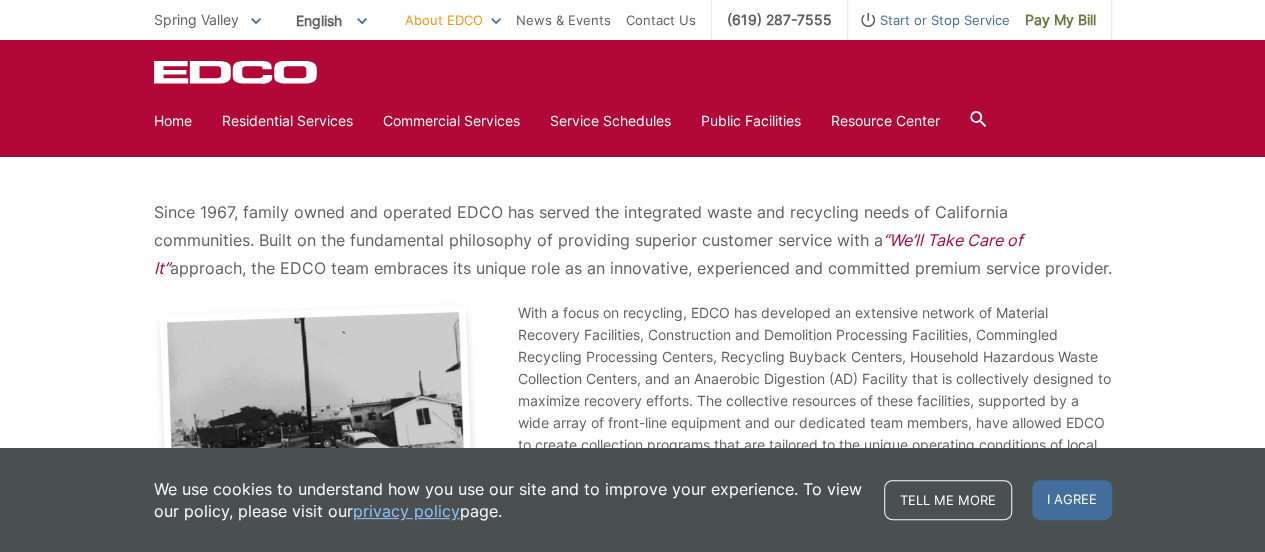 scroll, scrollTop: 0, scrollLeft: 0, axis: both 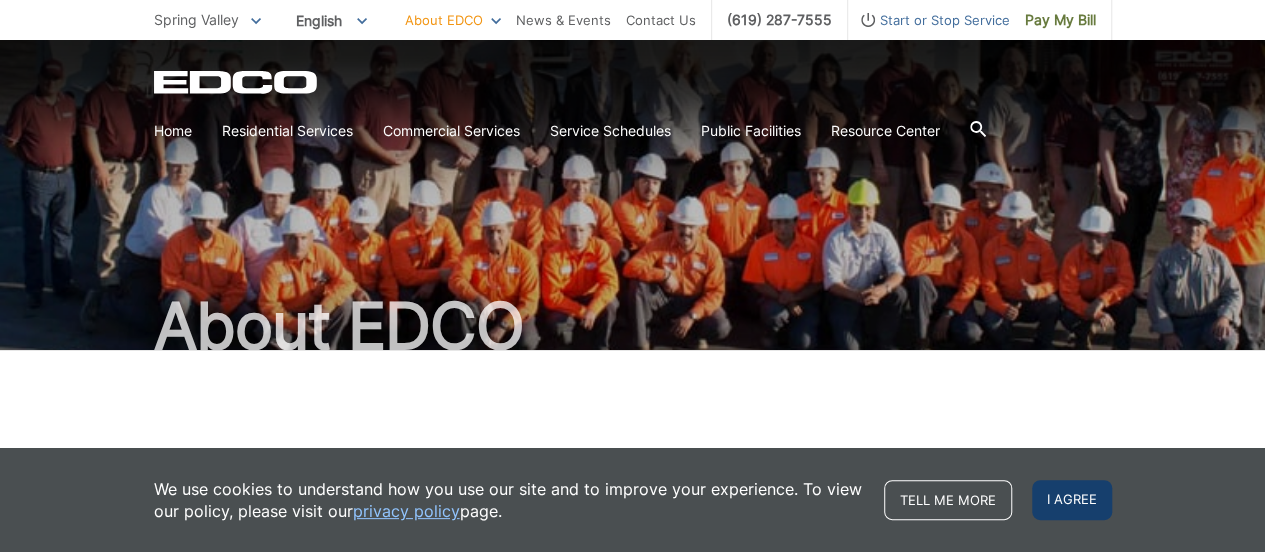 click on "I agree" at bounding box center [1072, 500] 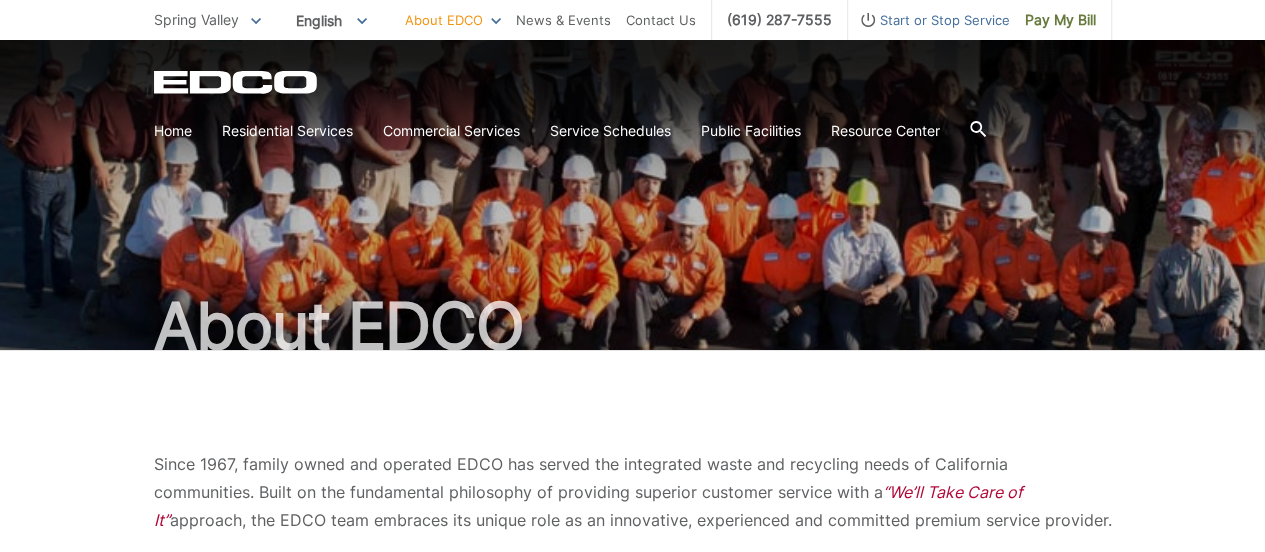 click on "Since 1967, family owned and operated EDCO has served the integrated waste and recycling needs of California communities. Built on the fundamental philosophy of providing superior customer service with a  “We’ll Take Care of It”  approach, the EDCO team embraces its unique role as an innovative, experienced and committed premium service provider.
As a pioneer who has consistently advanced recycling efforts, EDCO has long been recognized as an industry leader. In addition, EDCO is a very active member of the communities it serves and participates in numerous worthwhile efforts to enhance the quality of life in the region.
Our Mission" at bounding box center [633, 850] 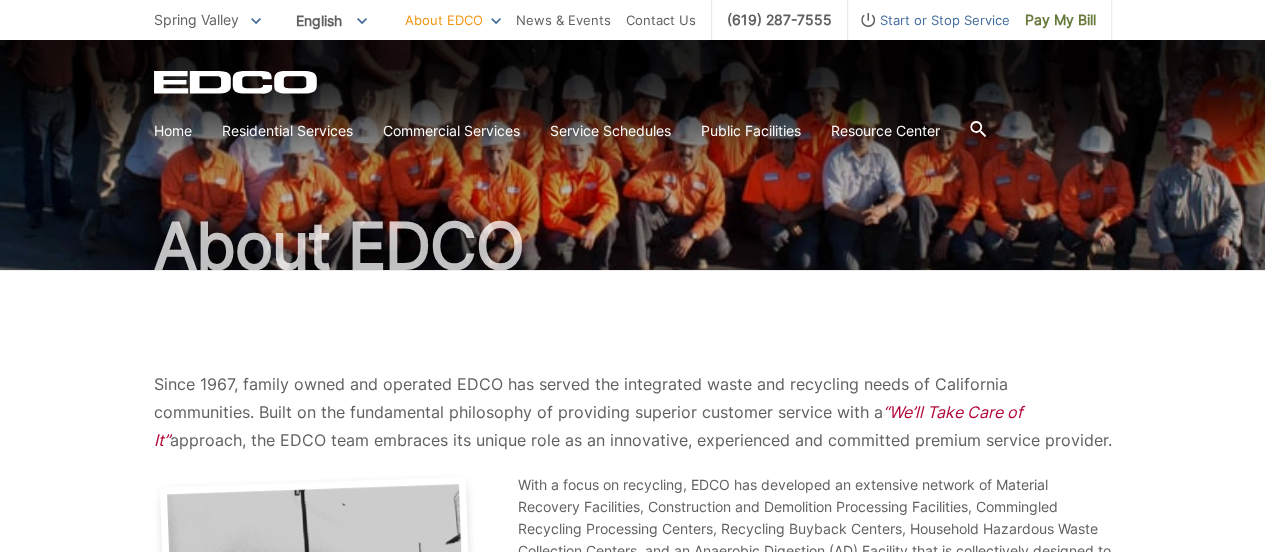 scroll, scrollTop: 0, scrollLeft: 0, axis: both 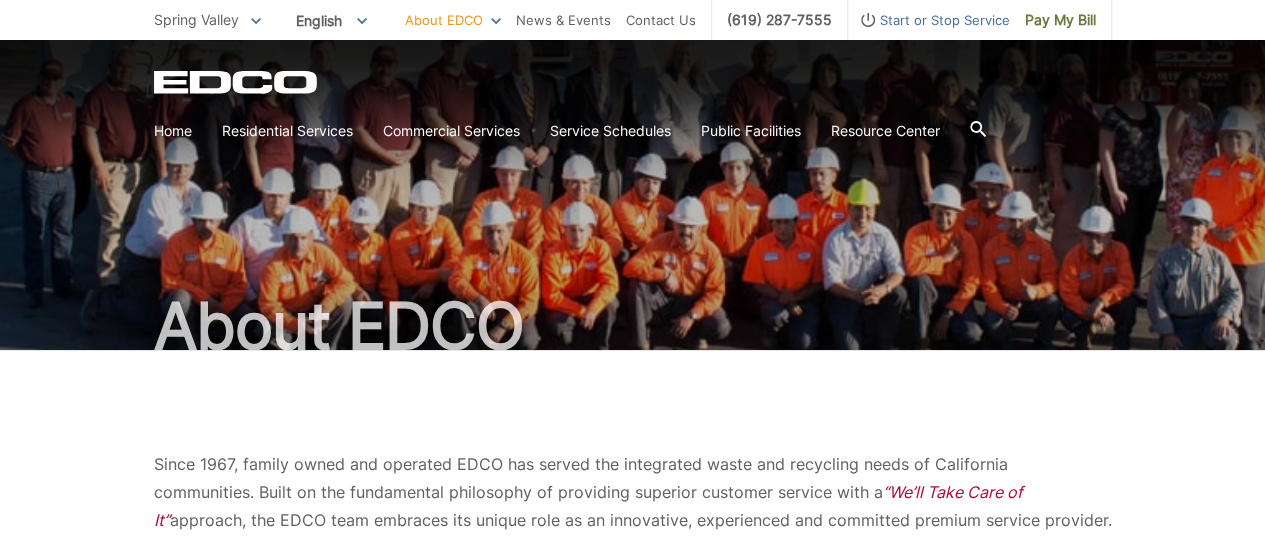 click on "Since 1967, family owned and operated EDCO has served the integrated waste and recycling needs of California communities. Built on the fundamental philosophy of providing superior customer service with a  “We’ll Take Care of It”  approach, the EDCO team embraces its unique role as an innovative, experienced and committed premium service provider.
As a pioneer who has consistently advanced recycling efforts, EDCO has long been recognized as an industry leader. In addition, EDCO is a very active member of the communities it serves and participates in numerous worthwhile efforts to enhance the quality of life in the region.
Our Mission" at bounding box center [632, 850] 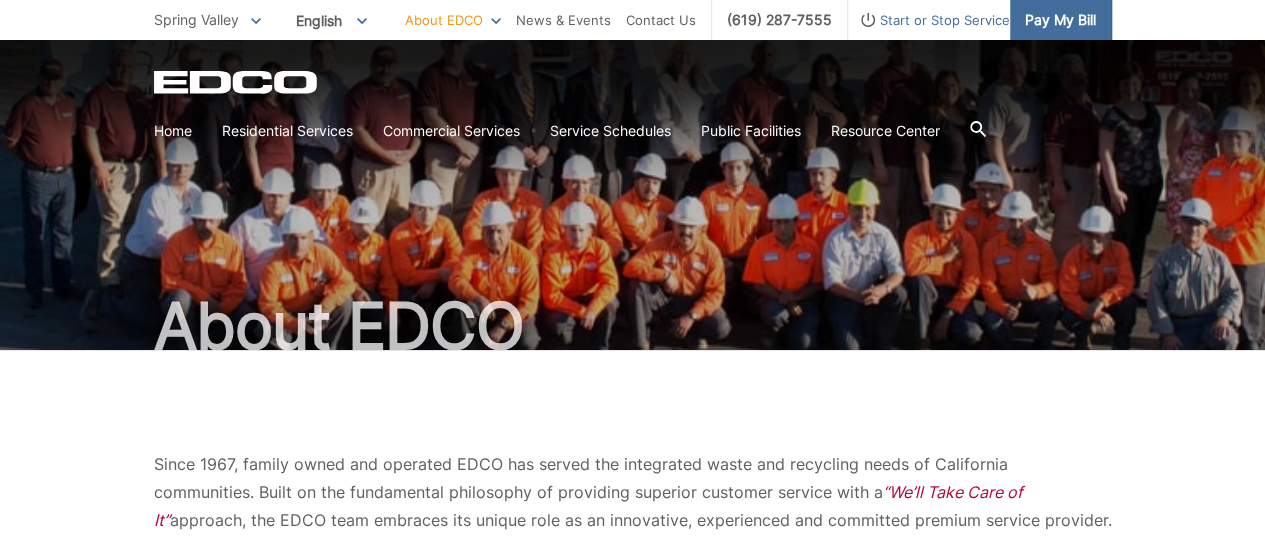 click on "Pay My Bill" at bounding box center (1061, 20) 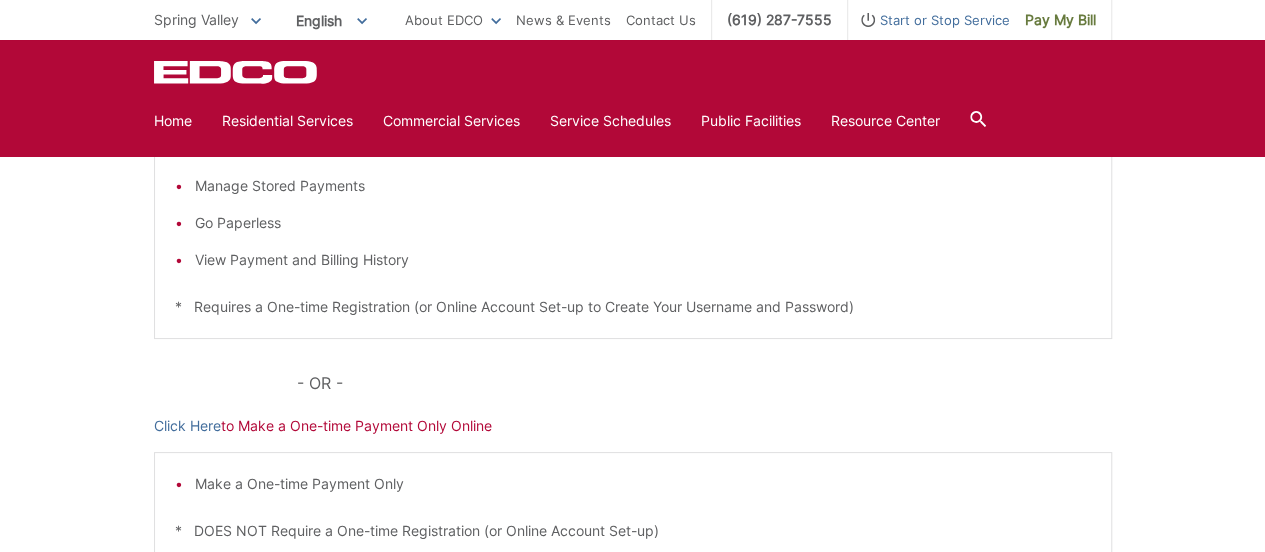 scroll, scrollTop: 0, scrollLeft: 0, axis: both 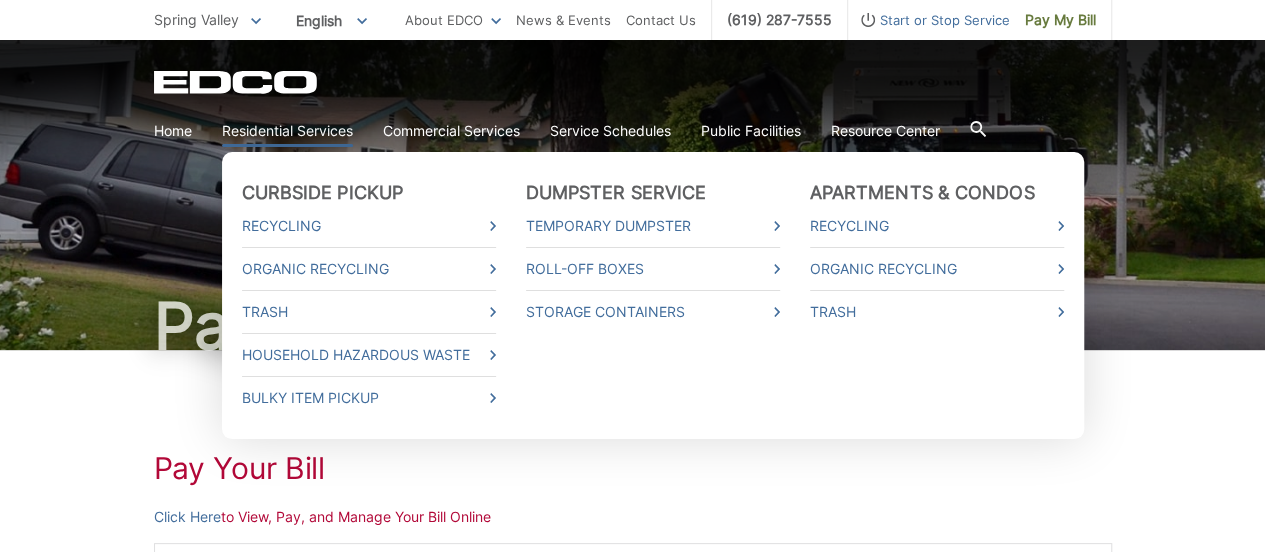 click on "Residential Services" at bounding box center [287, 131] 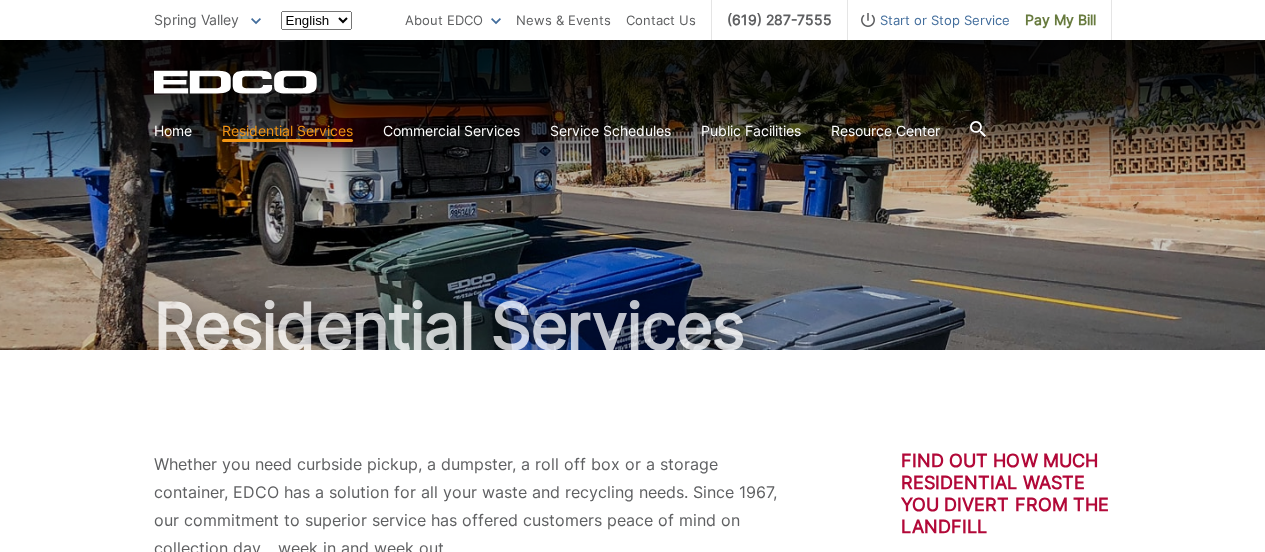 scroll, scrollTop: 0, scrollLeft: 0, axis: both 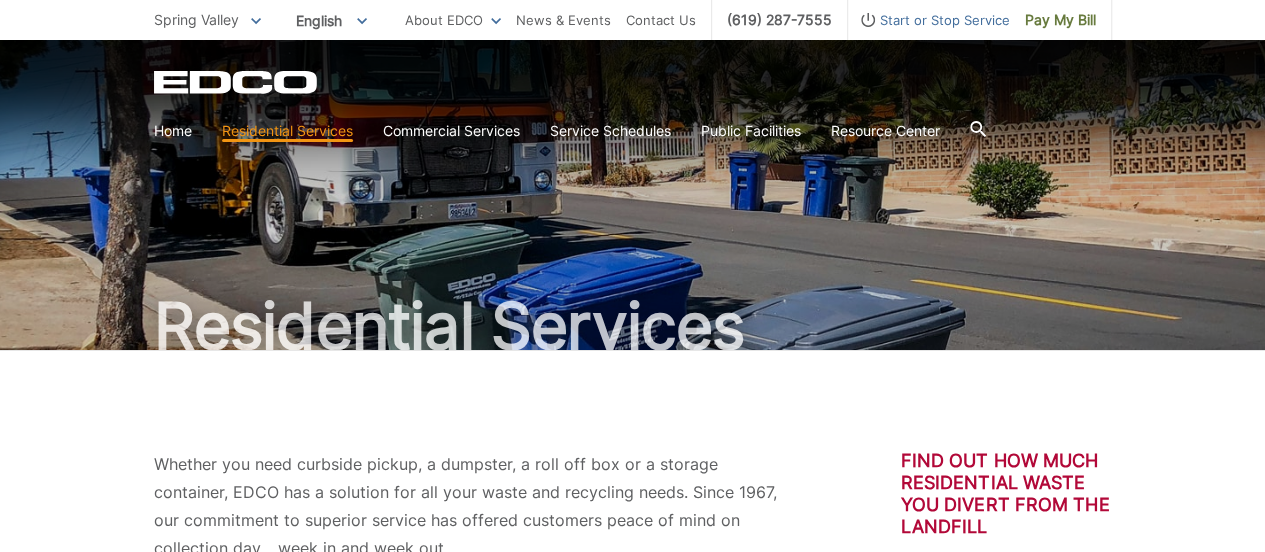 click on "Spring Valley" at bounding box center (196, 19) 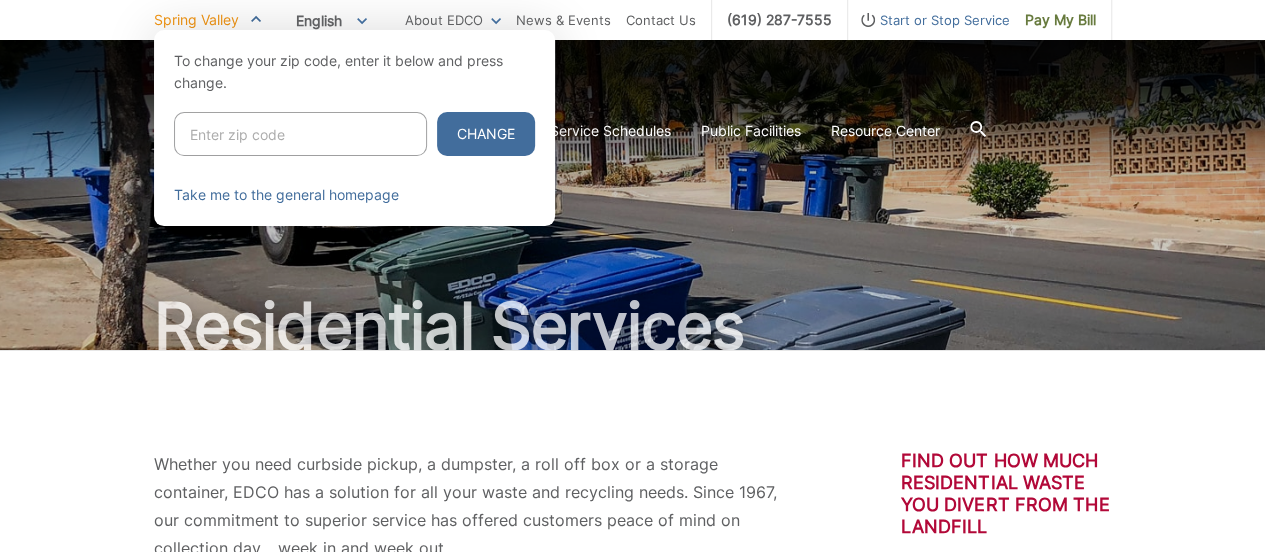 click at bounding box center (300, 134) 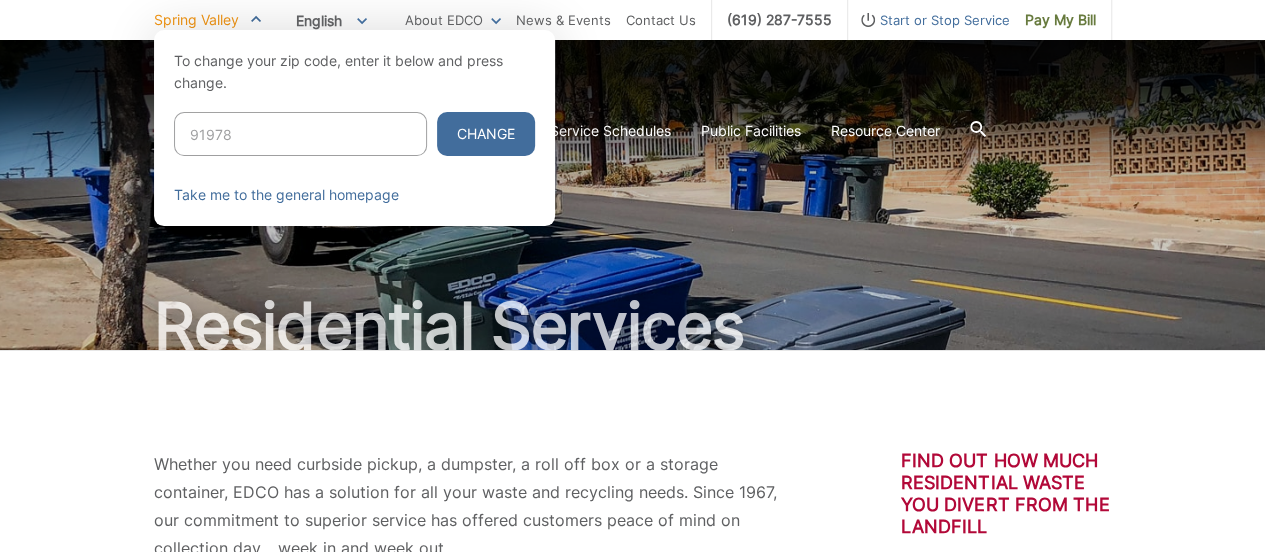 type on "91978" 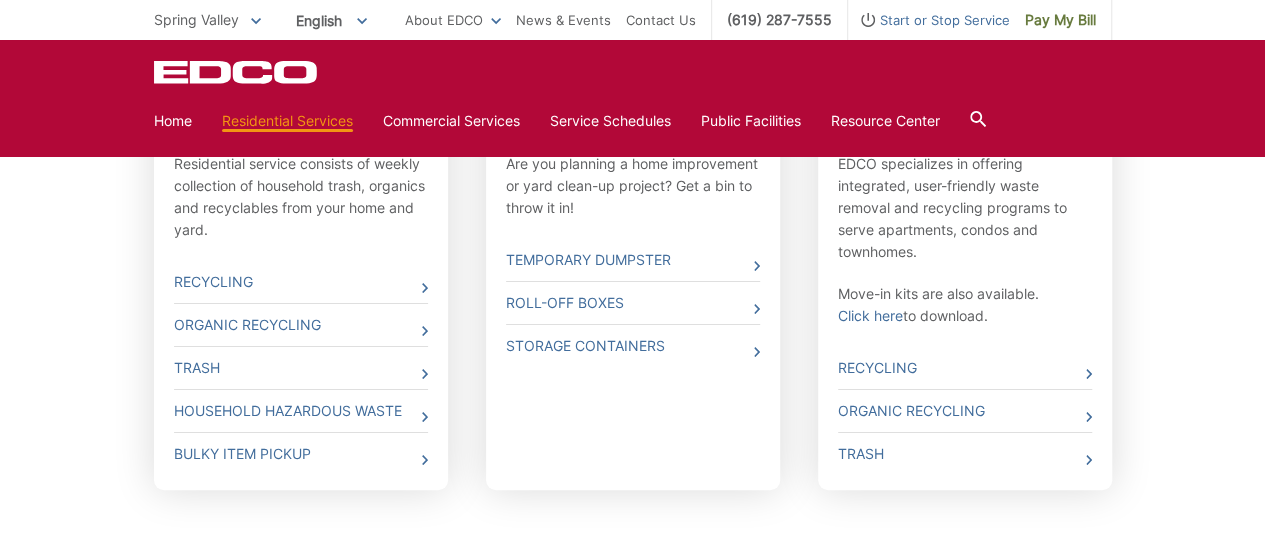 scroll, scrollTop: 757, scrollLeft: 0, axis: vertical 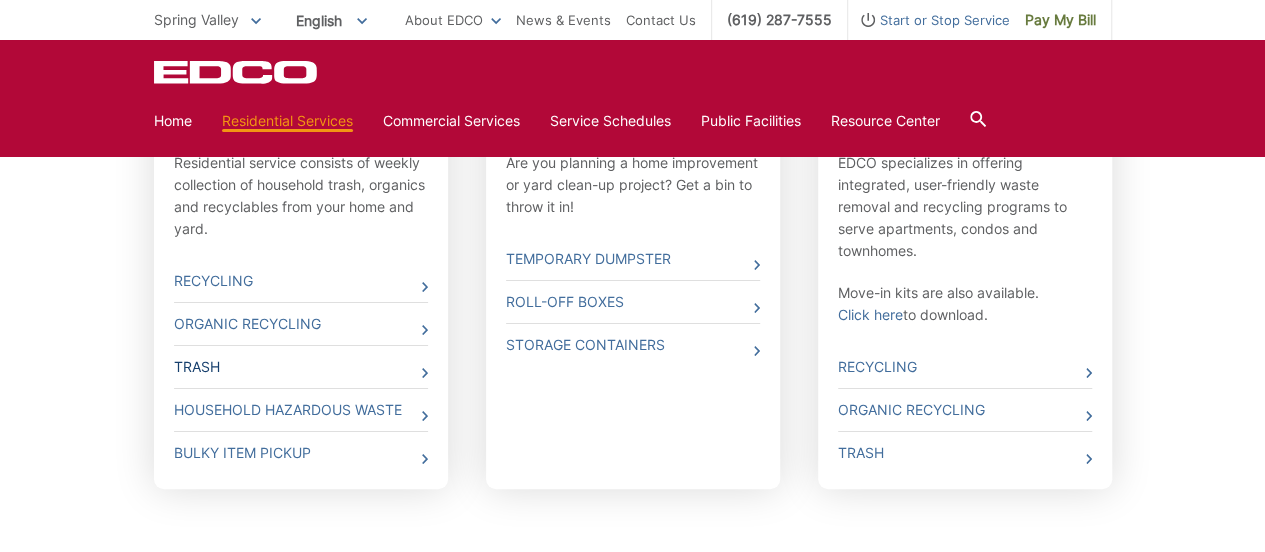 click on "Trash" at bounding box center [301, 367] 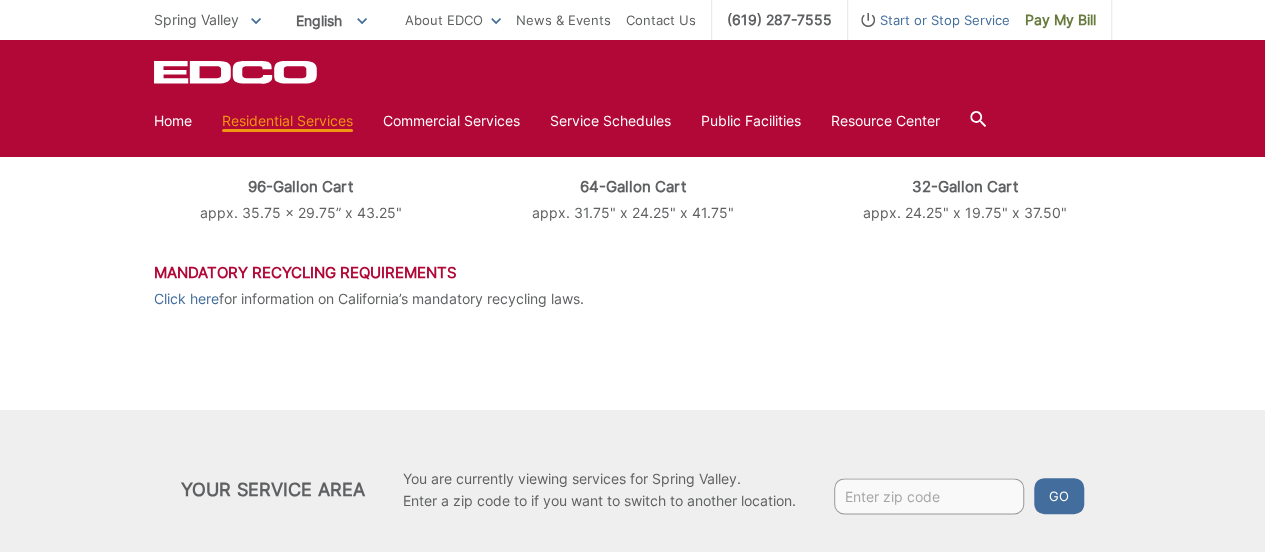 scroll, scrollTop: 989, scrollLeft: 0, axis: vertical 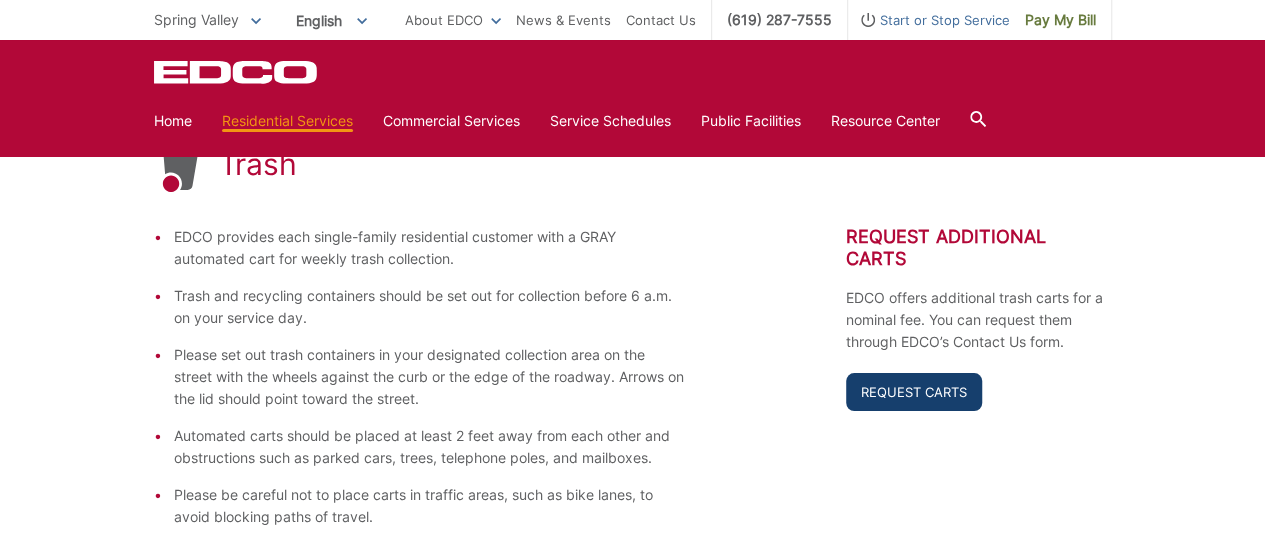 click on "Request Carts" at bounding box center [914, 392] 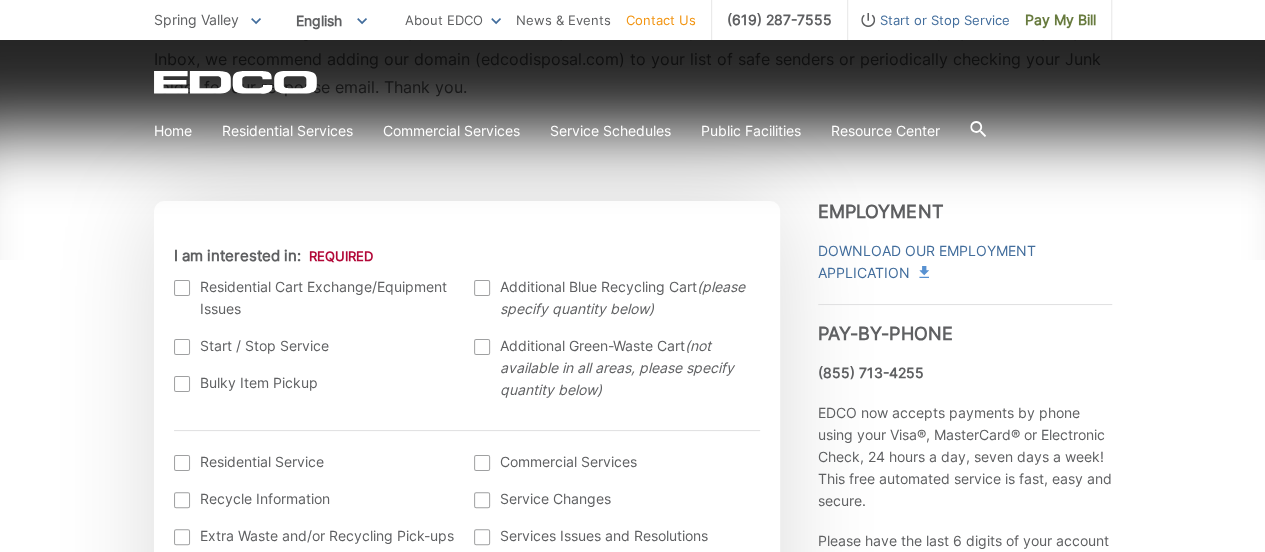 scroll, scrollTop: 565, scrollLeft: 0, axis: vertical 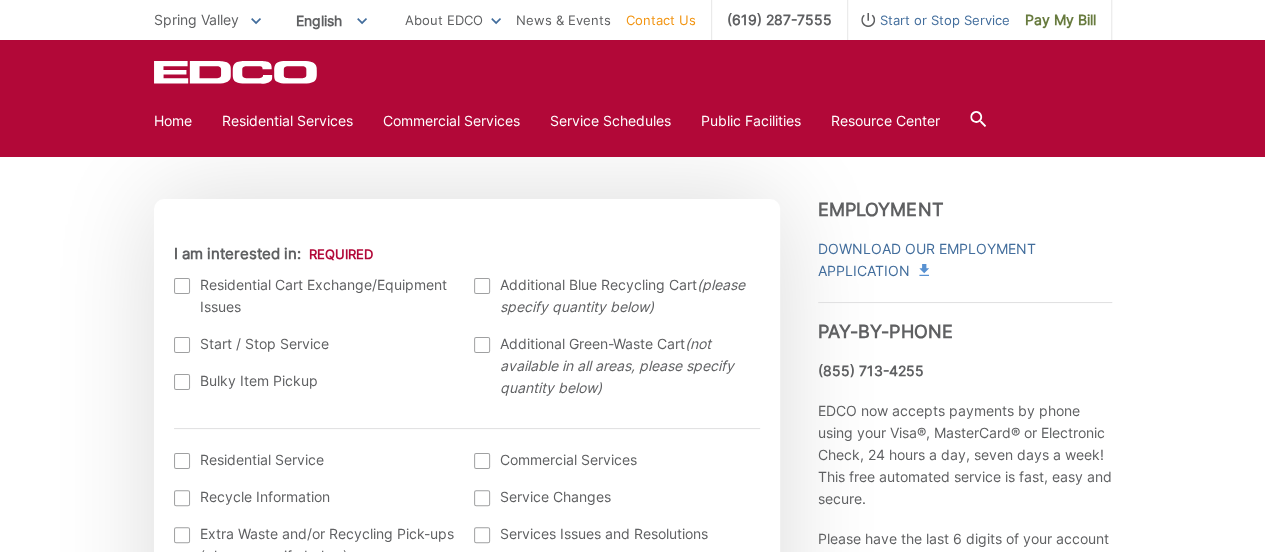 click on "EDCO keeps your response strictly confidential.  We do not provide it to any outside source. You will not receive any unsolicited e-mail as a result of your input. Please expect a response within one business day.
* Please be aware that email providers include spam blockers that can affect the delivery and display of some email messages and/or cause a response email to be sent to a junk folder. This means that sometimes those desired e-mail communications might not reach you. To ensure that you receive a response from EDCO and that it displays correctly in your Inbox, we recommend adding our domain (edcodisposal.com) to your list of safe senders or periodically checking your Junk folder for our response email. Thank you.
Entry Status None
*" at bounding box center (632, 1139) 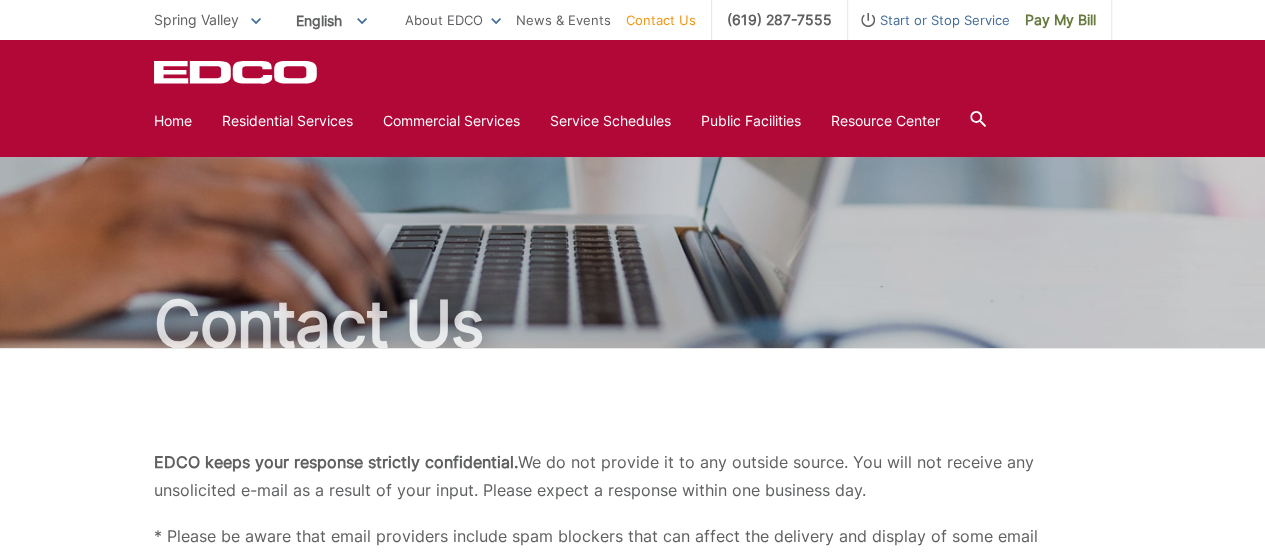 scroll, scrollTop: 0, scrollLeft: 0, axis: both 